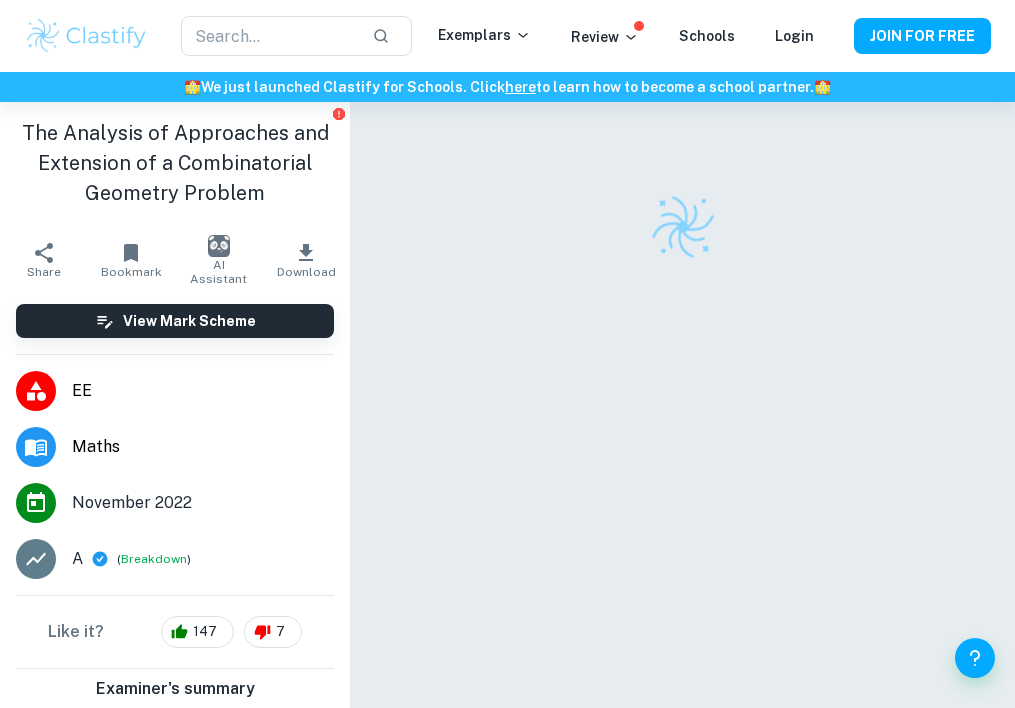 scroll, scrollTop: 0, scrollLeft: 0, axis: both 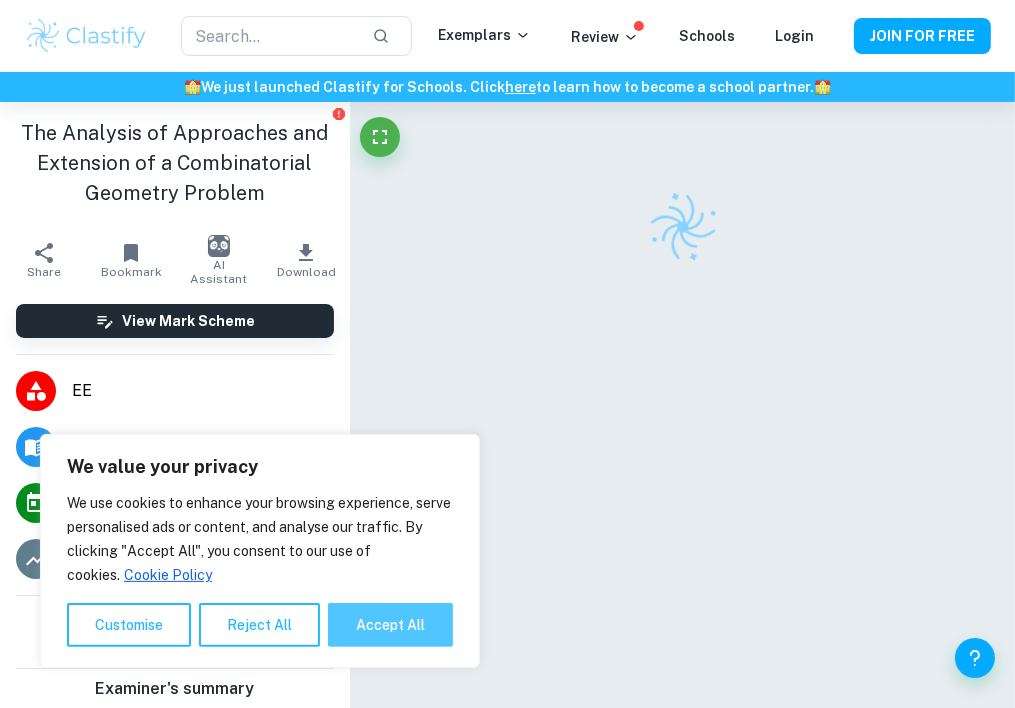 click on "Accept All" at bounding box center (390, 625) 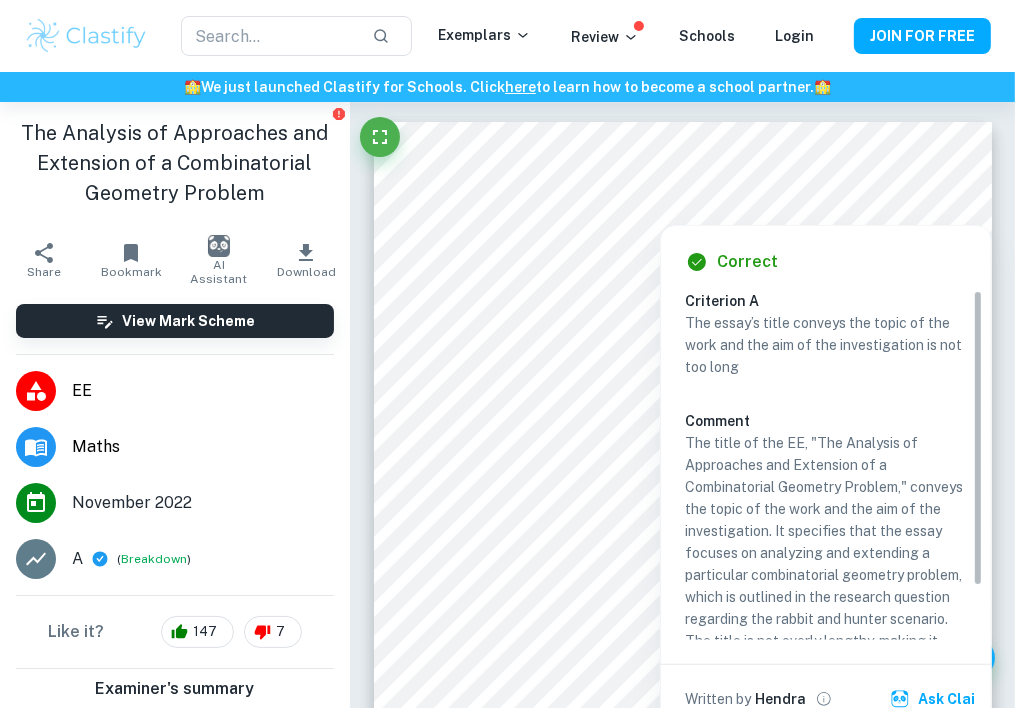 click at bounding box center [681, 207] 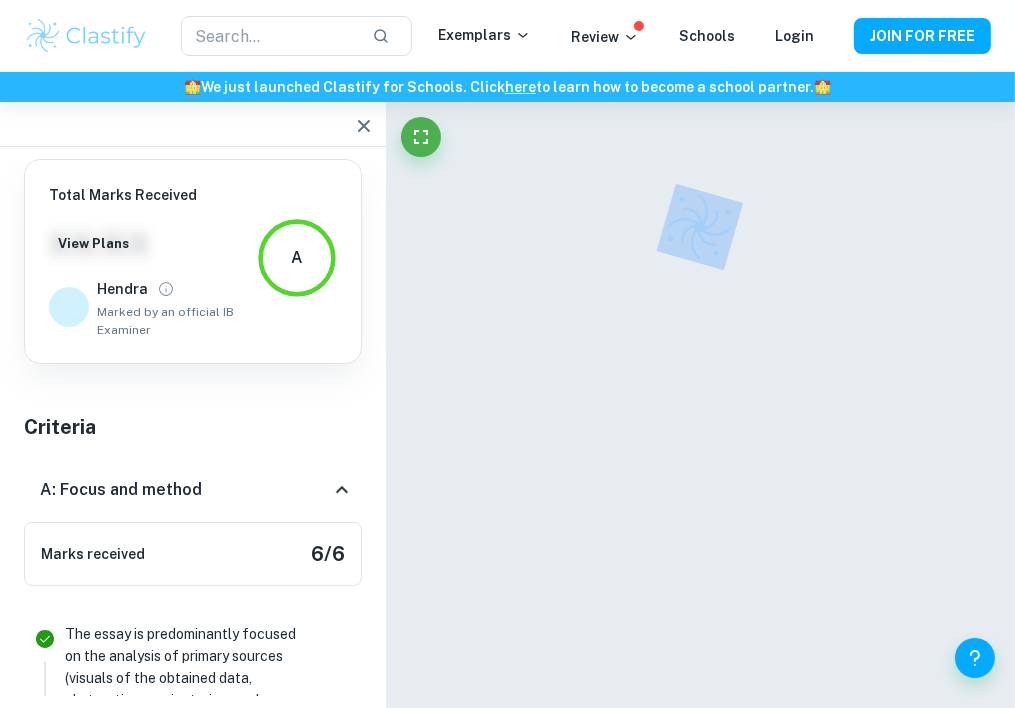 scroll, scrollTop: 751, scrollLeft: 0, axis: vertical 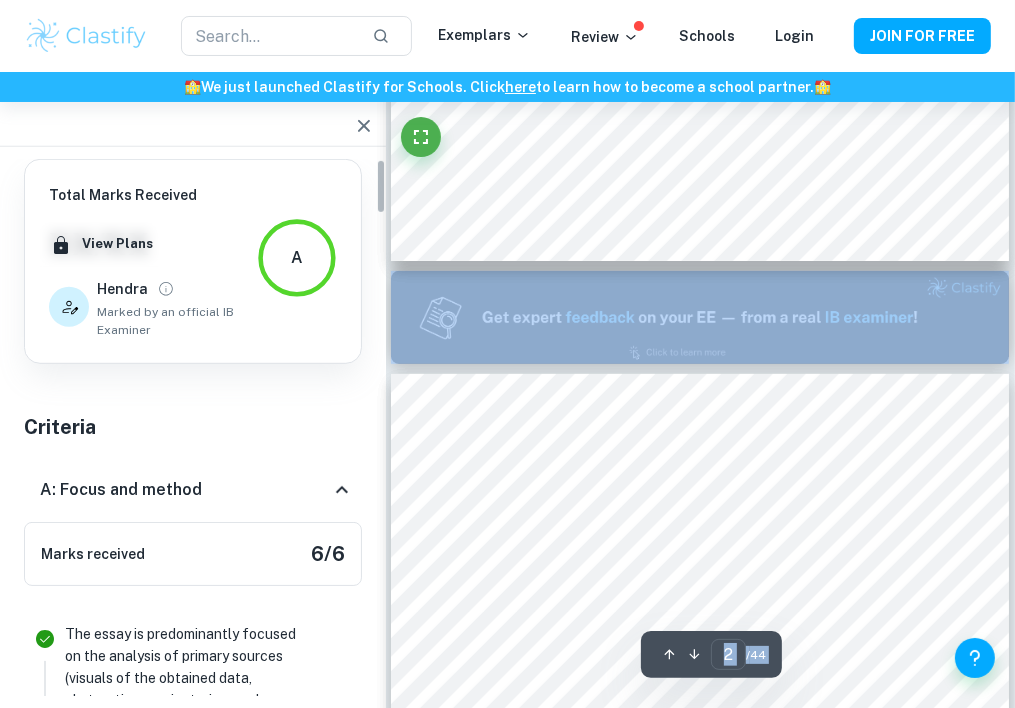 type on "1" 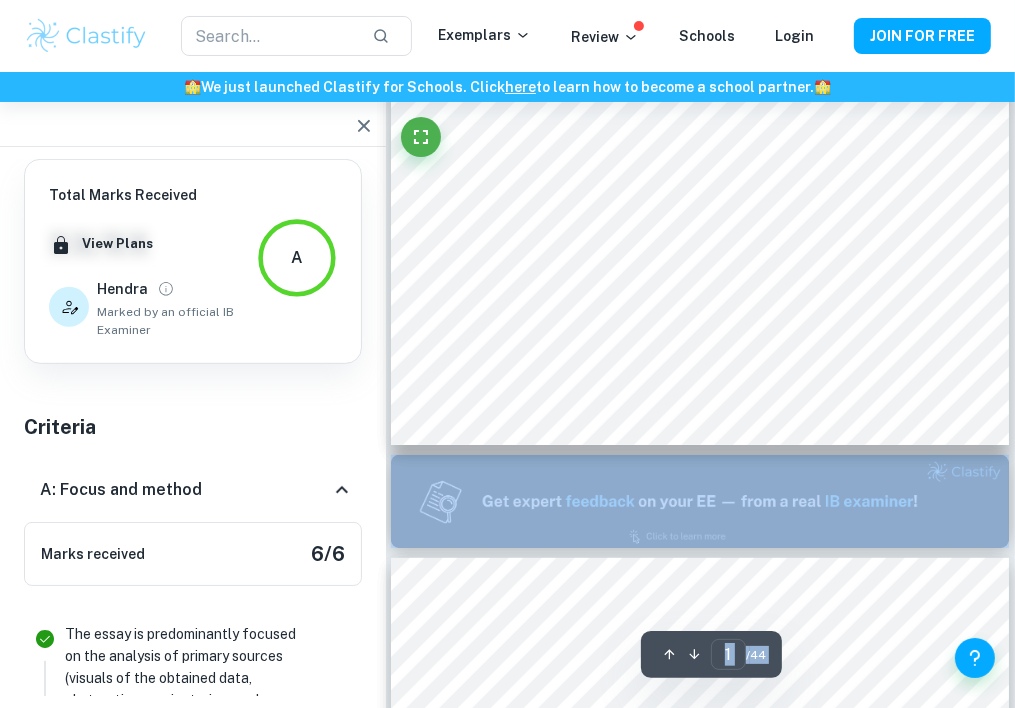 scroll, scrollTop: 0, scrollLeft: 0, axis: both 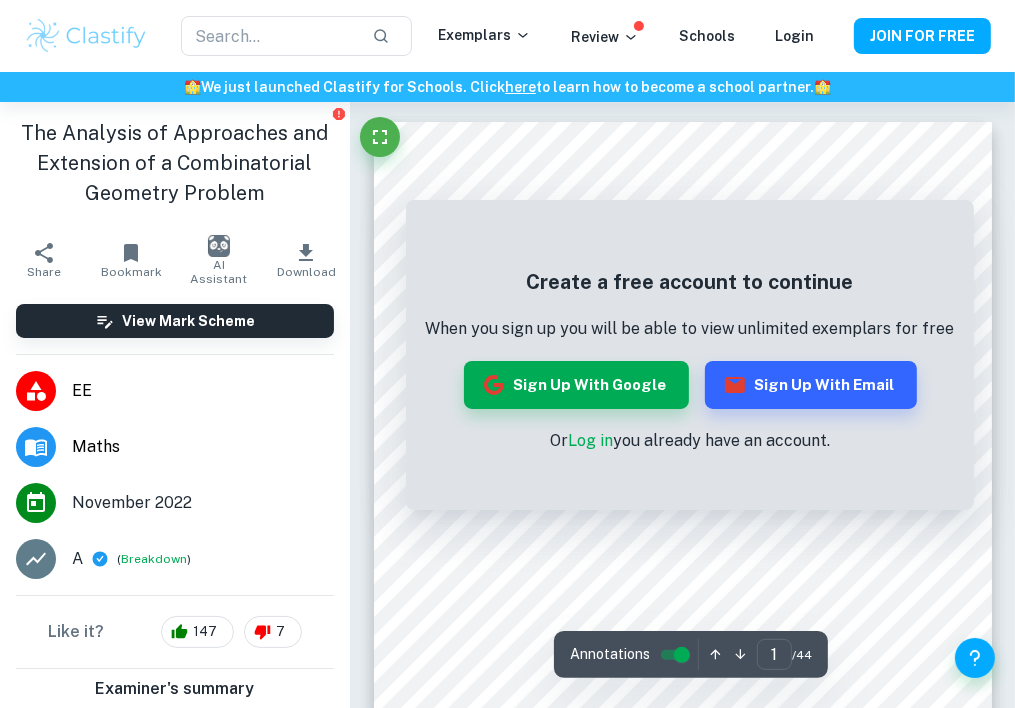 click on "Log in" at bounding box center (590, 440) 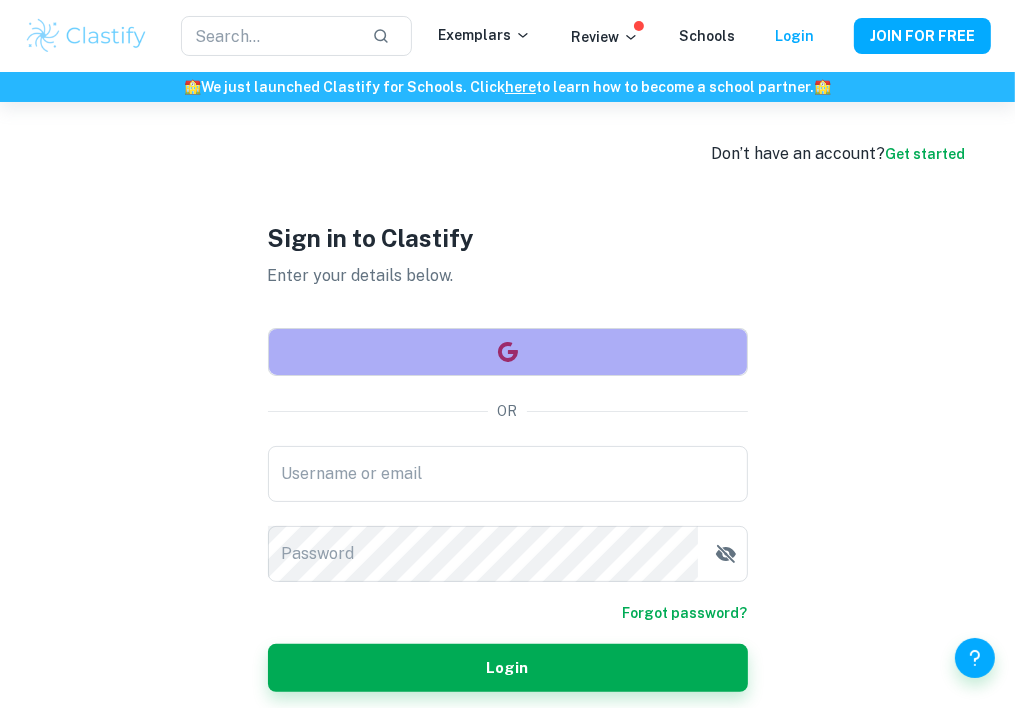 click at bounding box center (508, 352) 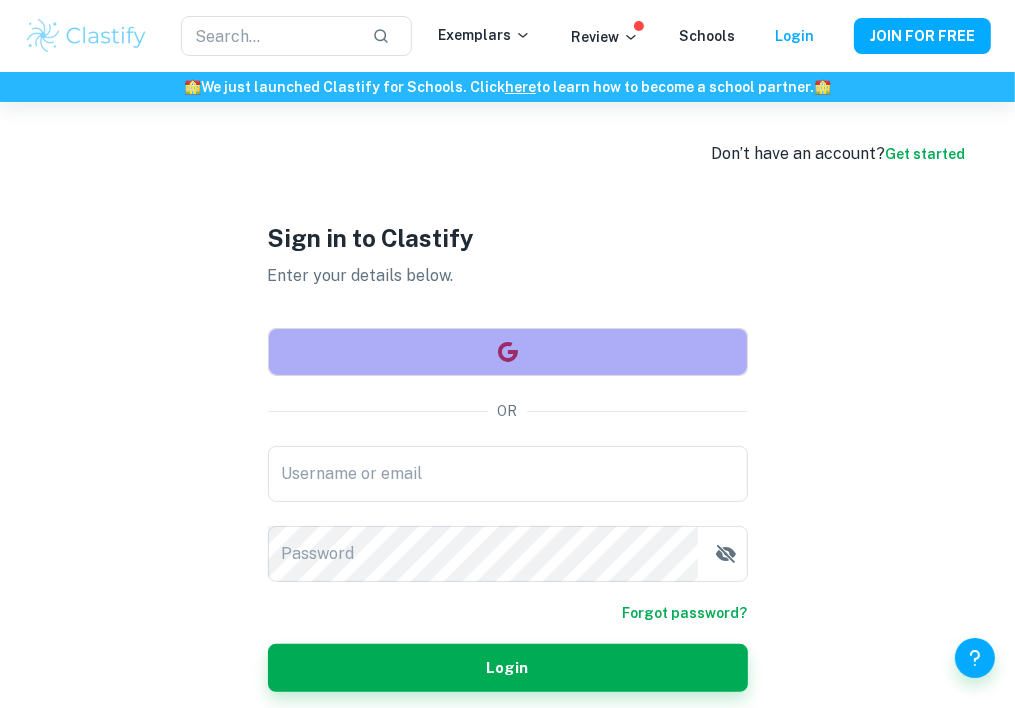 click at bounding box center [508, 352] 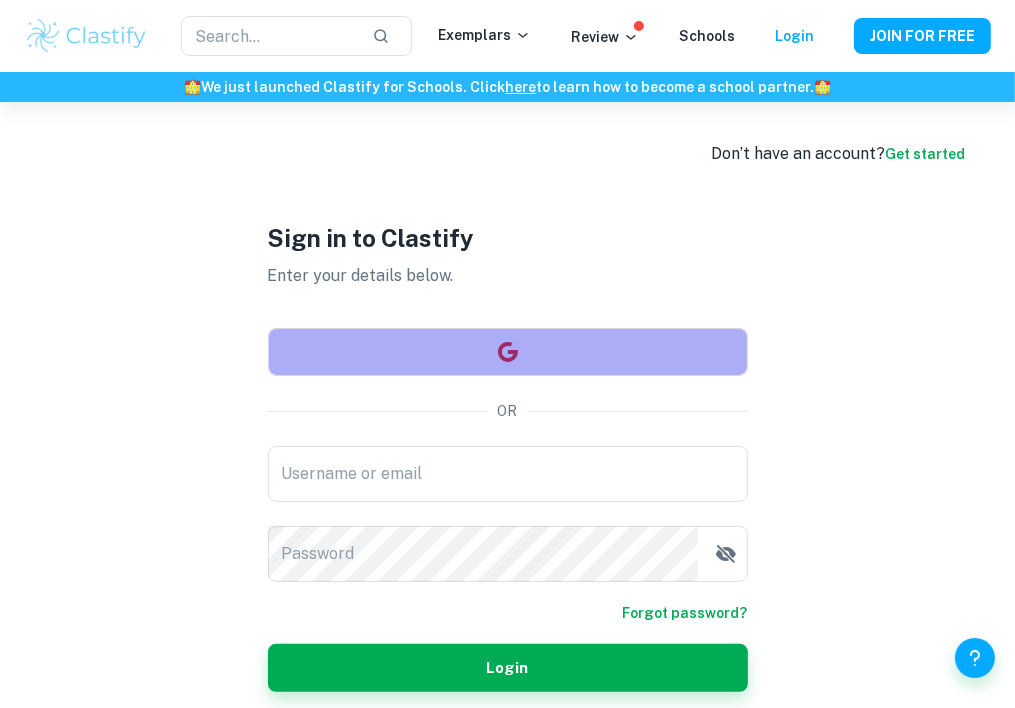 click at bounding box center (508, 352) 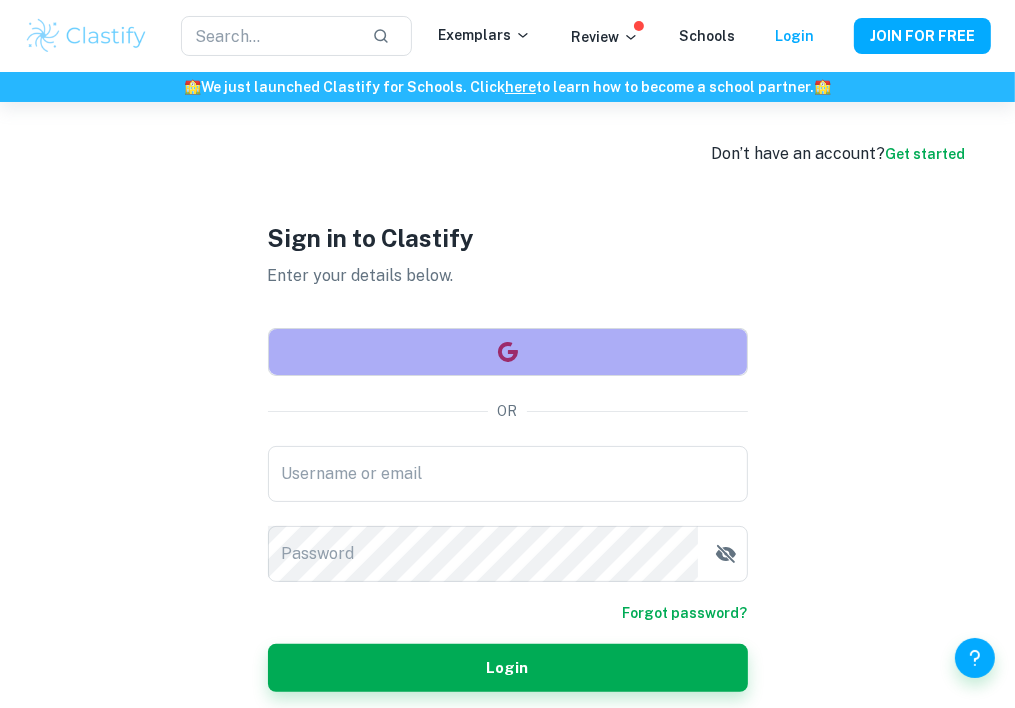 click at bounding box center [508, 352] 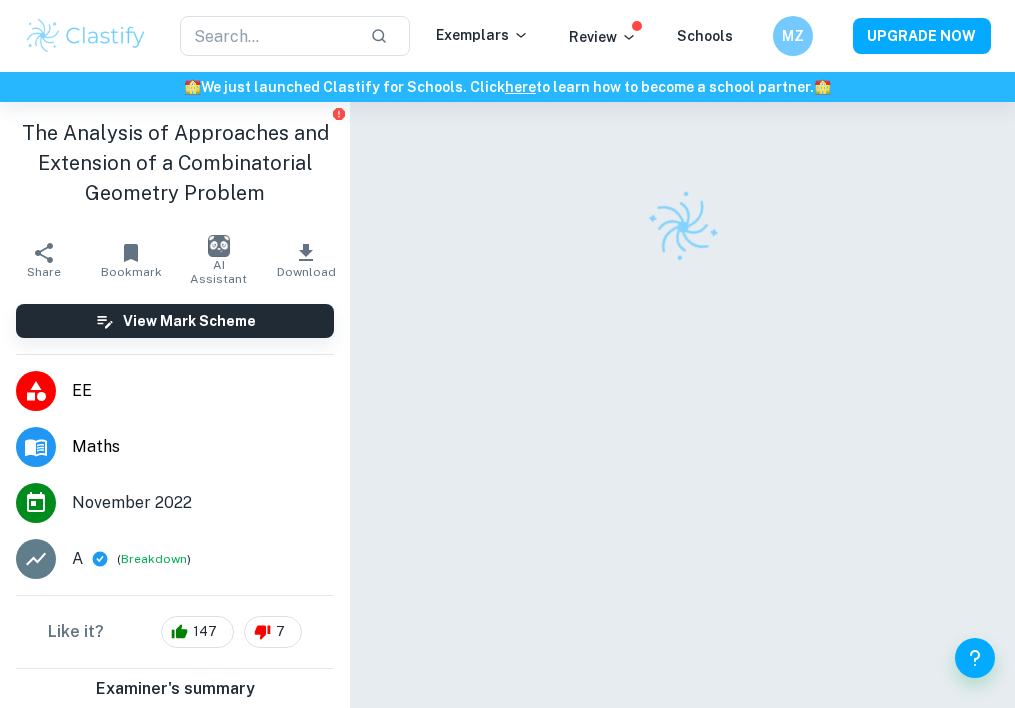 scroll, scrollTop: 0, scrollLeft: 0, axis: both 